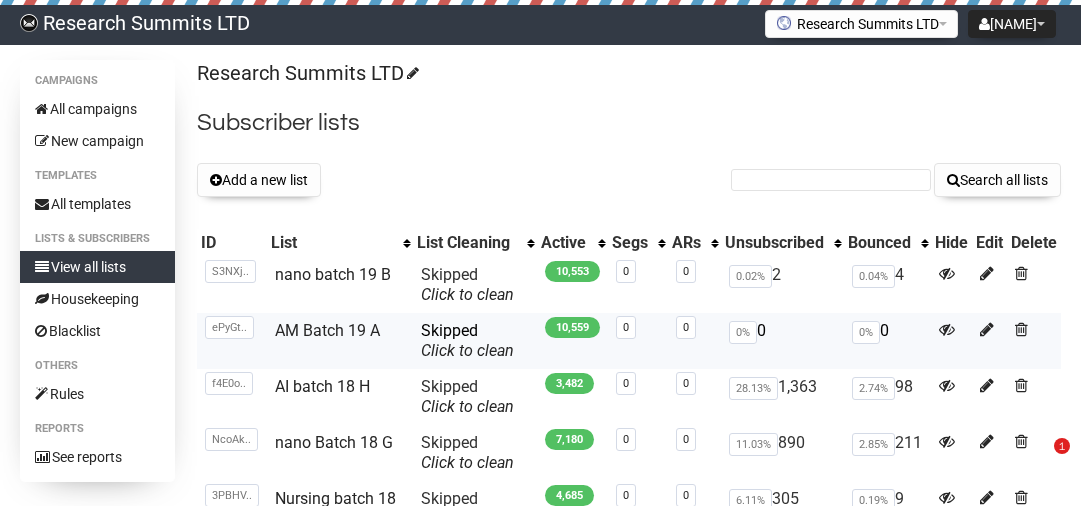 scroll, scrollTop: 0, scrollLeft: 0, axis: both 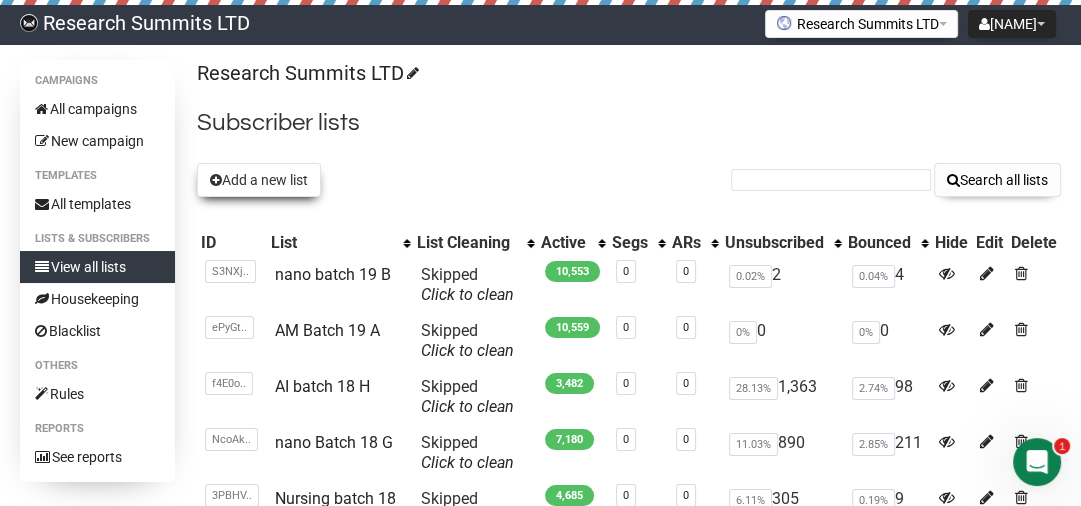 click on "Add a new list" at bounding box center [259, 180] 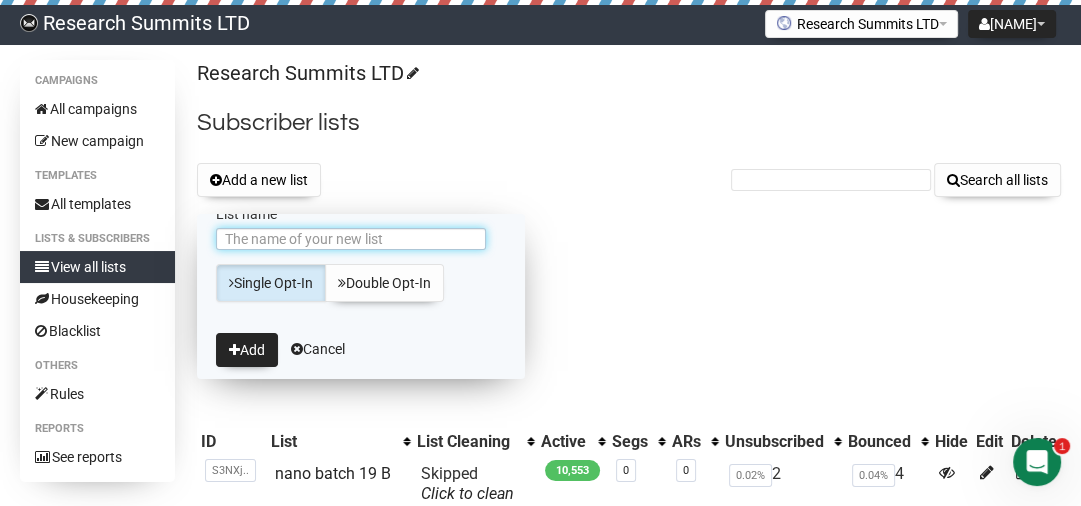 scroll, scrollTop: 0, scrollLeft: 0, axis: both 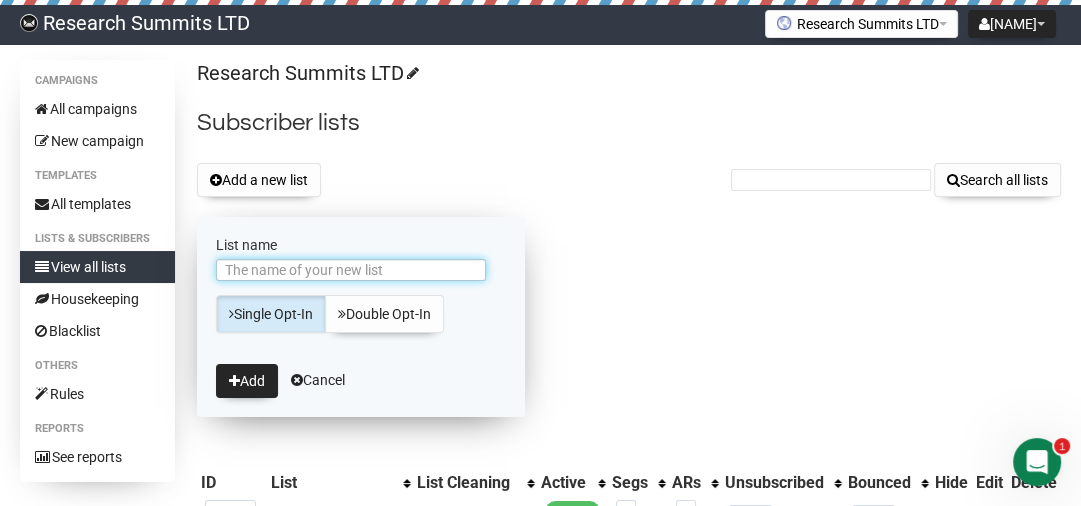 click on "List name" at bounding box center [351, 270] 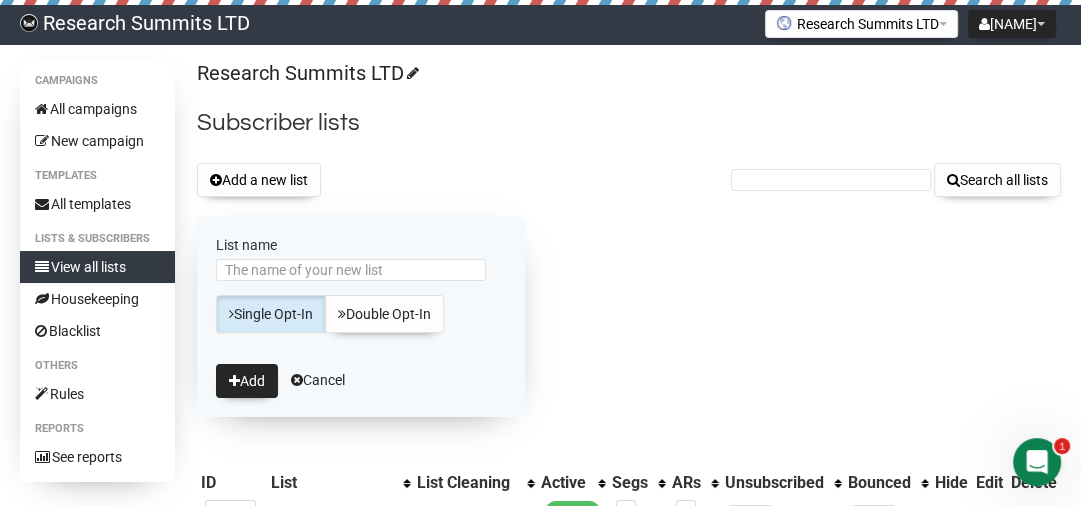 click on "Research Summits LTD
Subscriber lists
Add a new list
Search all lists
List name
Single Opt-In
Double Opt-In
Add
Cancel
ID
List
List Cleaning
Active
Segs
ARs
Unsubscribed
Bounced
Hide
Edit
Delete
S3NXj.. S3NXjtjDdrSxQI1dNWw6lQ
nano batch 19 B Skipped
You can be flagged for  spam !
. 10,553" at bounding box center (629, 598) 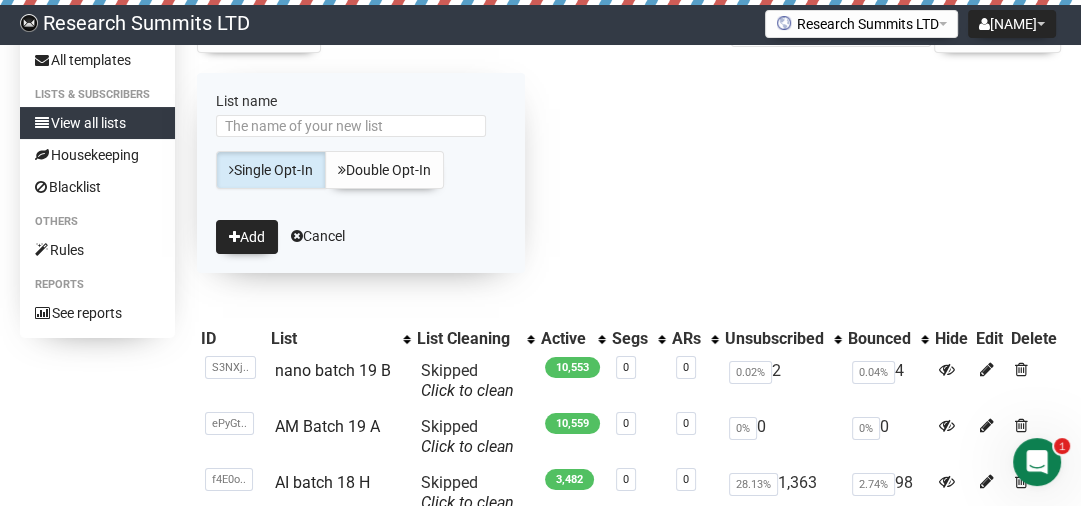 scroll, scrollTop: 160, scrollLeft: 0, axis: vertical 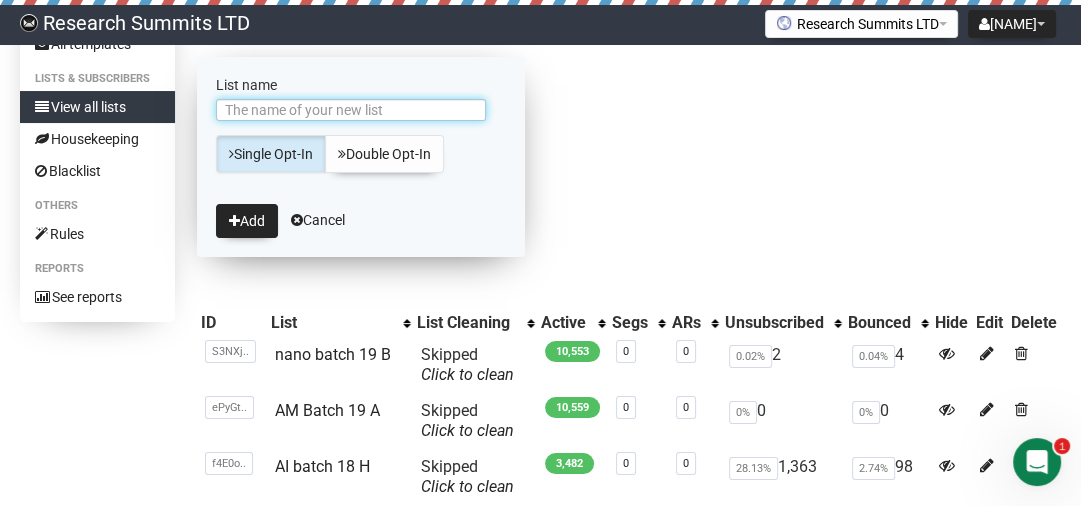 click on "List name" at bounding box center [351, 110] 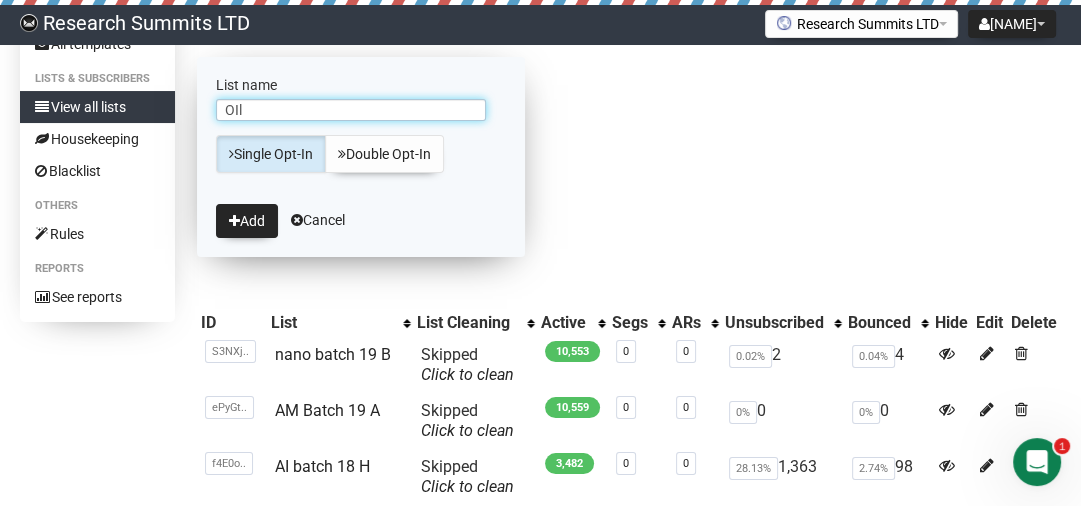 click on "OIl" at bounding box center [351, 110] 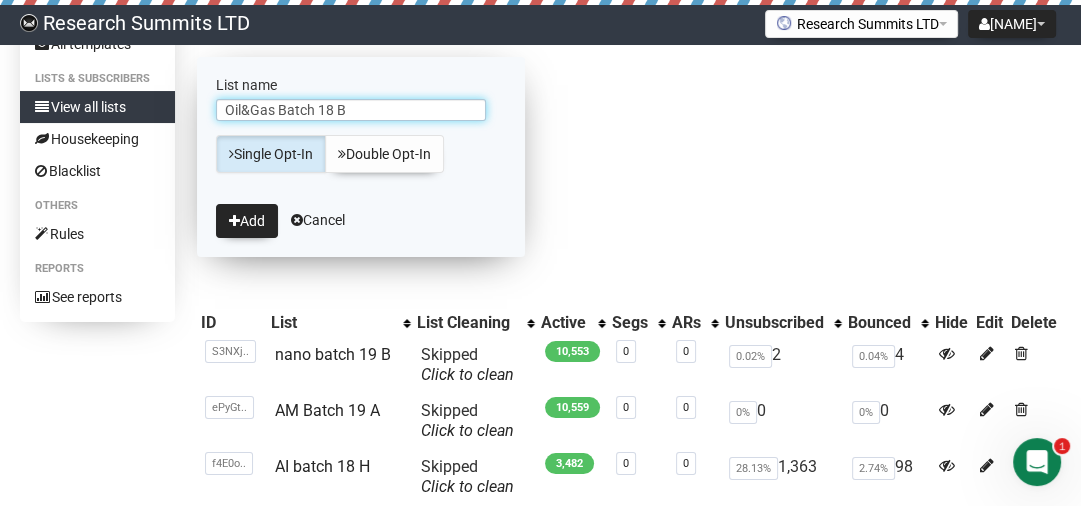 click on "Oil&Gas Batch 18 B" at bounding box center [351, 110] 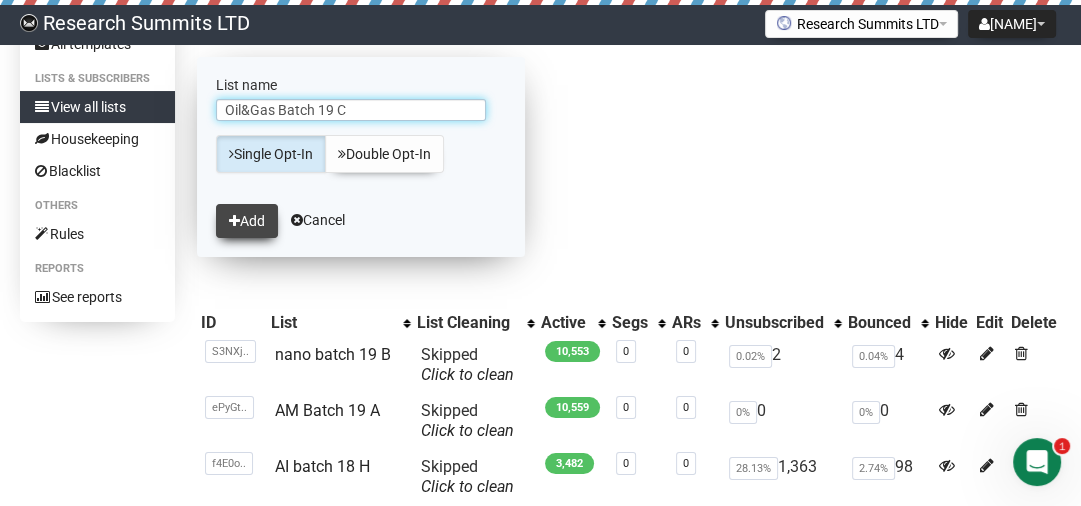 type on "Oil&Gas Batch 19 C" 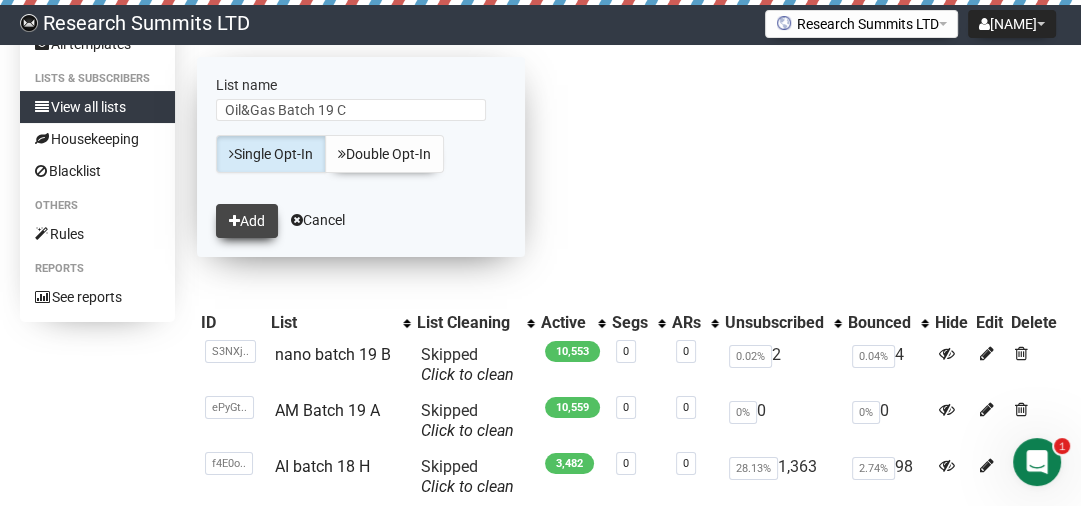 click on "Add" at bounding box center [247, 221] 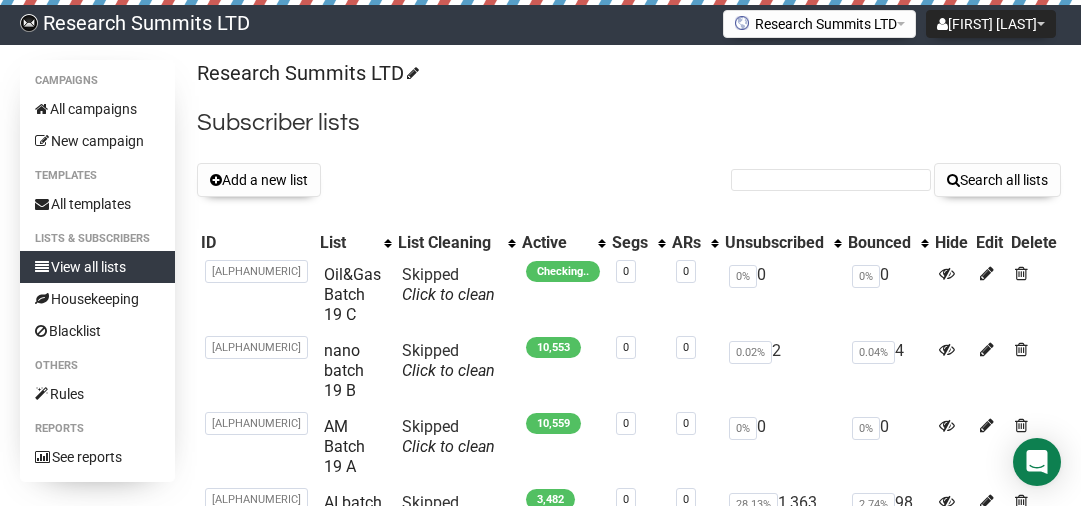 scroll, scrollTop: 0, scrollLeft: 0, axis: both 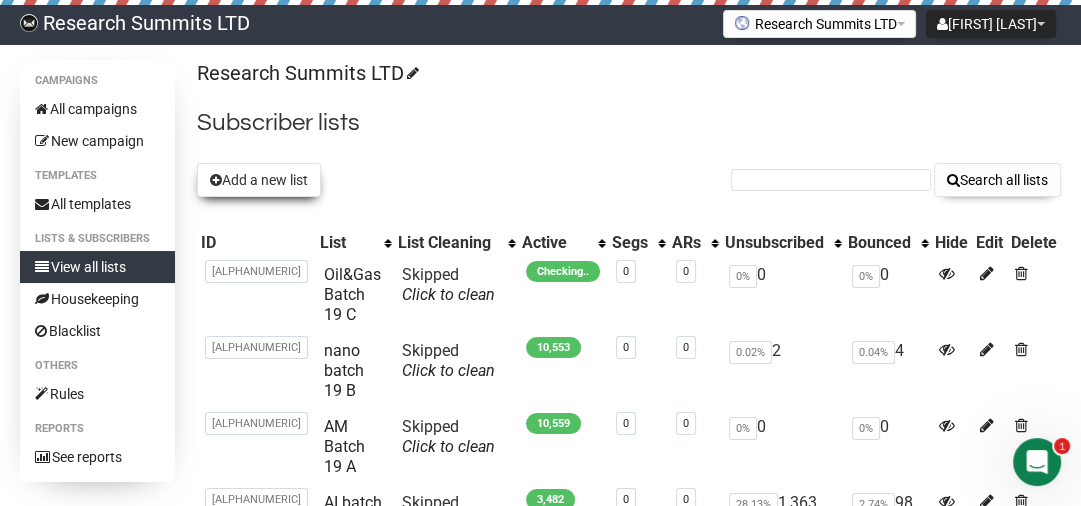 click on "Add a new list" at bounding box center (259, 180) 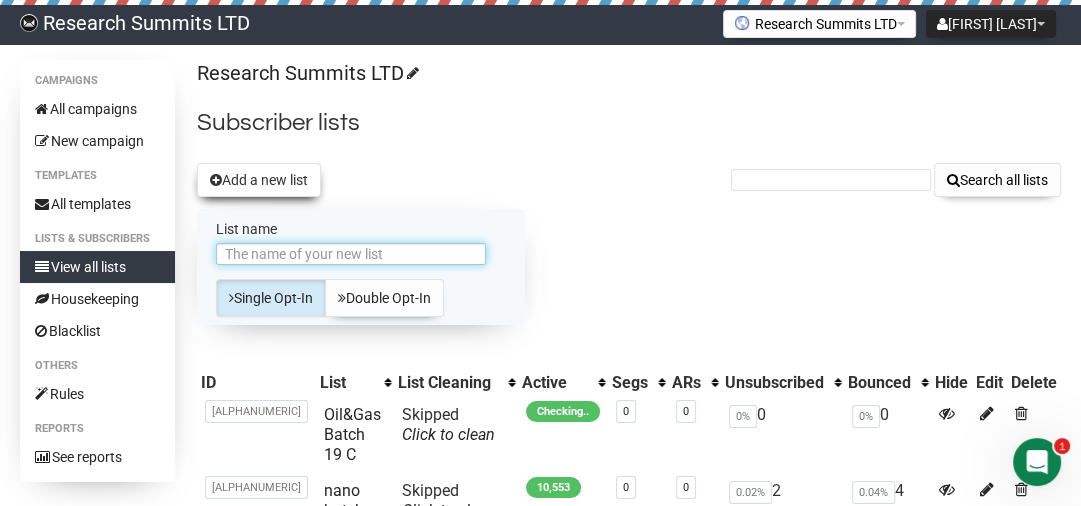 scroll, scrollTop: 0, scrollLeft: 0, axis: both 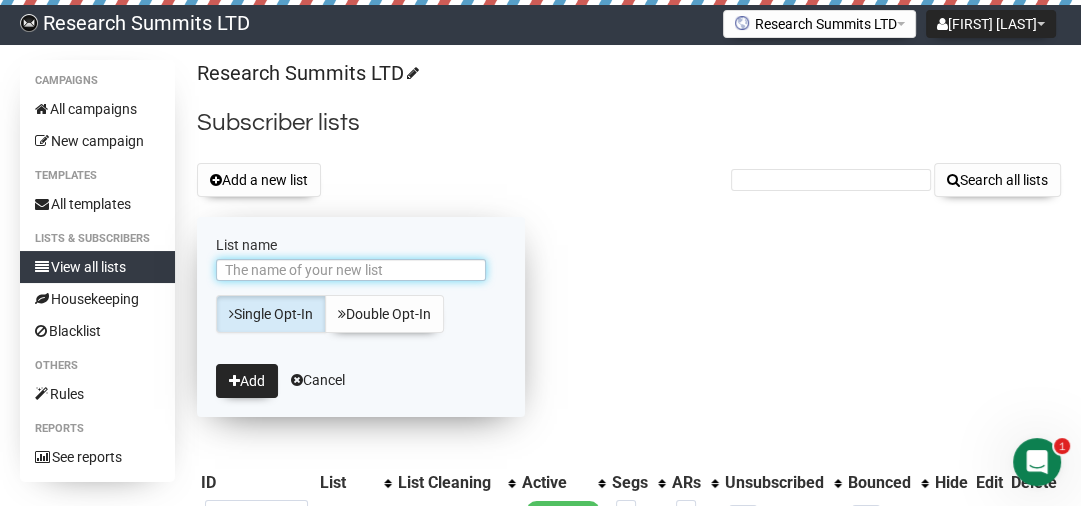 click on "List name" at bounding box center (351, 270) 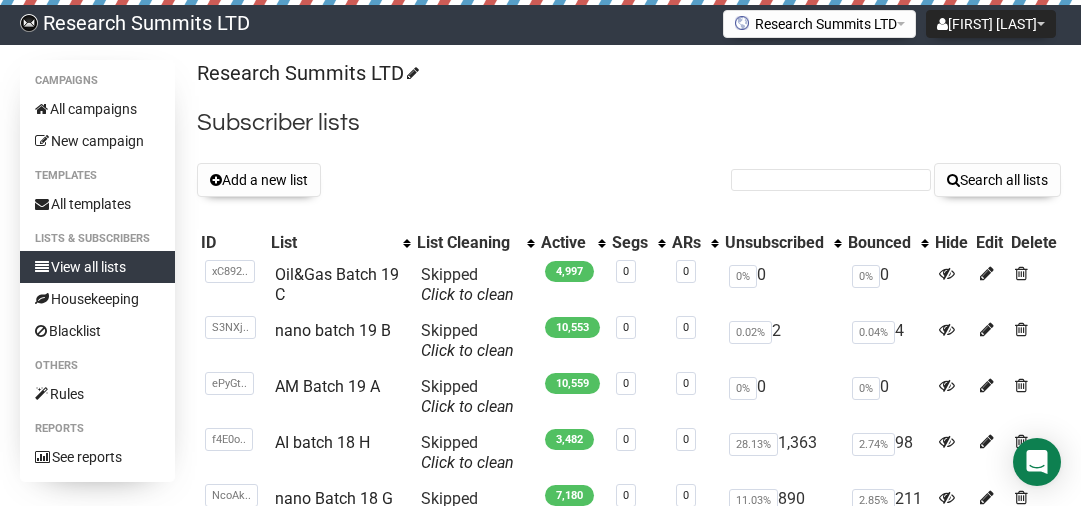 scroll, scrollTop: 0, scrollLeft: 0, axis: both 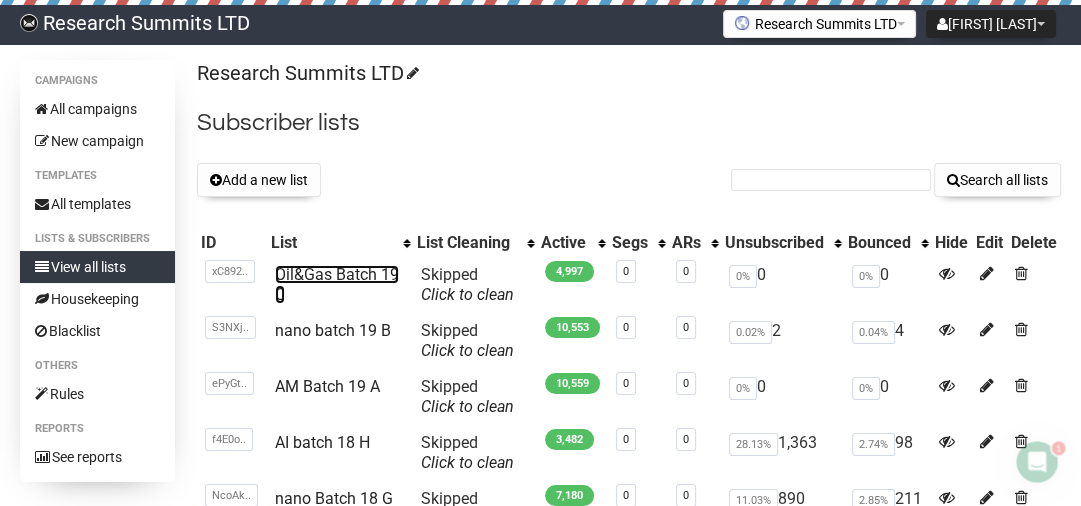 click on "Oil&Gas Batch 19 C" at bounding box center (337, 284) 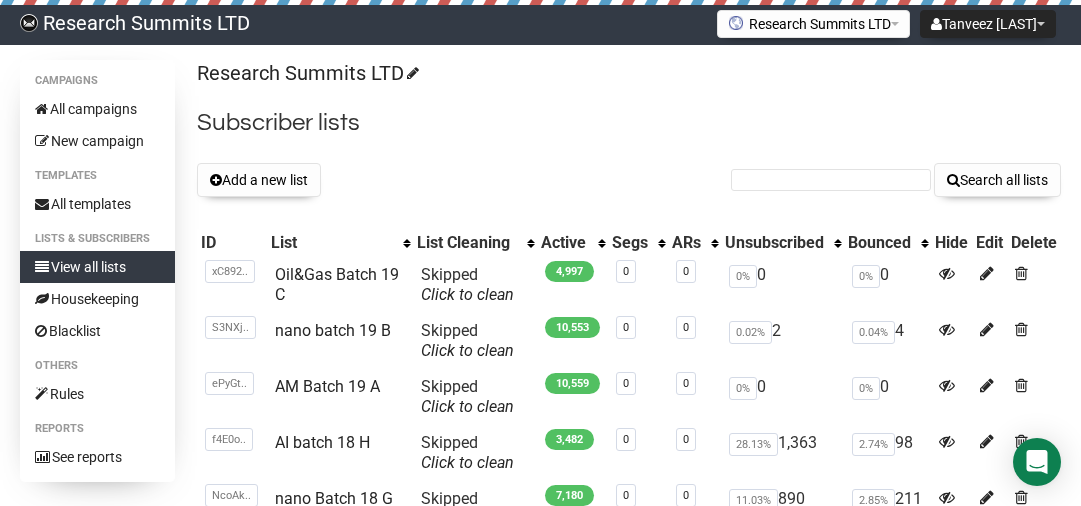 scroll, scrollTop: 0, scrollLeft: 0, axis: both 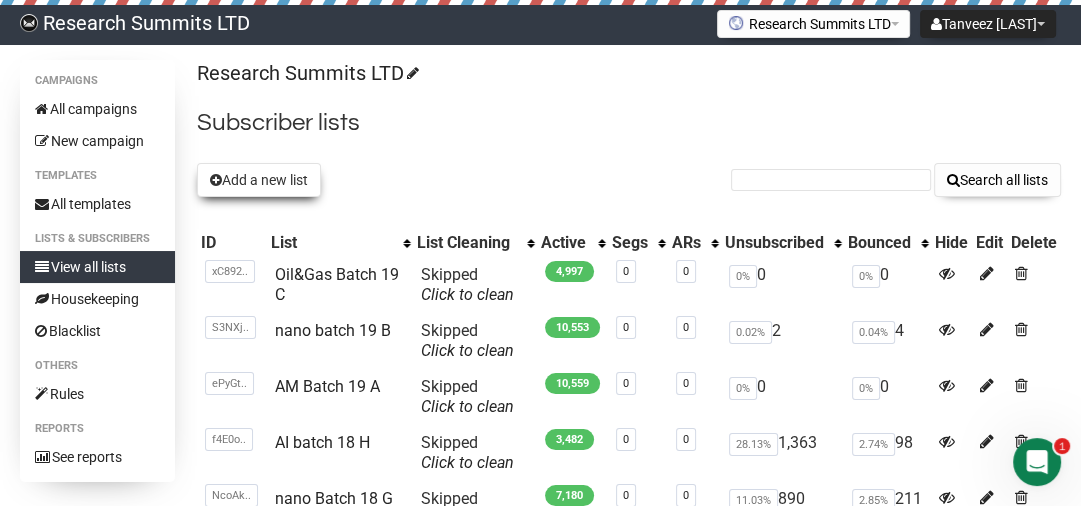 click on "Add a new list" at bounding box center (259, 180) 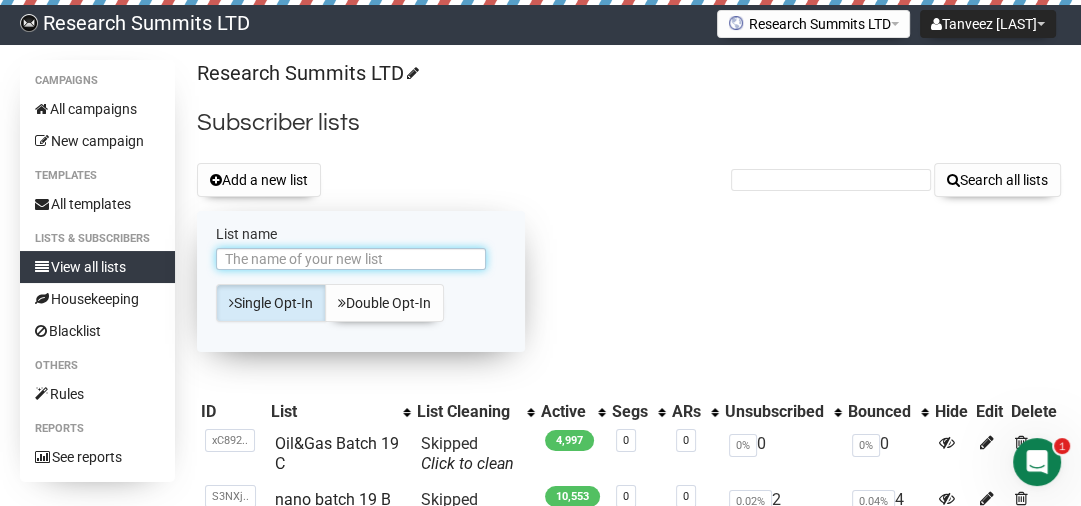 scroll, scrollTop: 0, scrollLeft: 0, axis: both 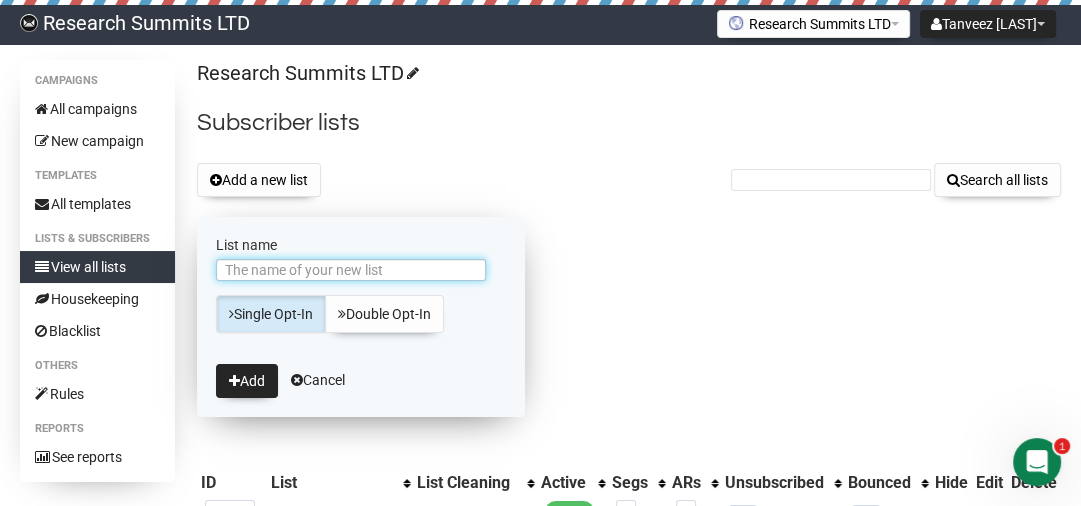 click on "List name" at bounding box center (351, 270) 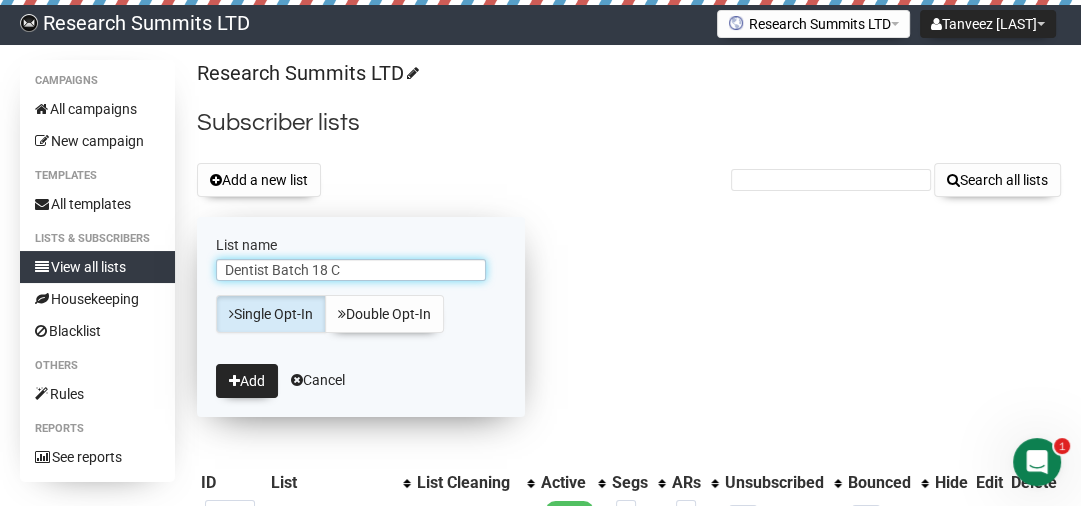 drag, startPoint x: 339, startPoint y: 269, endPoint x: 312, endPoint y: 265, distance: 27.294687 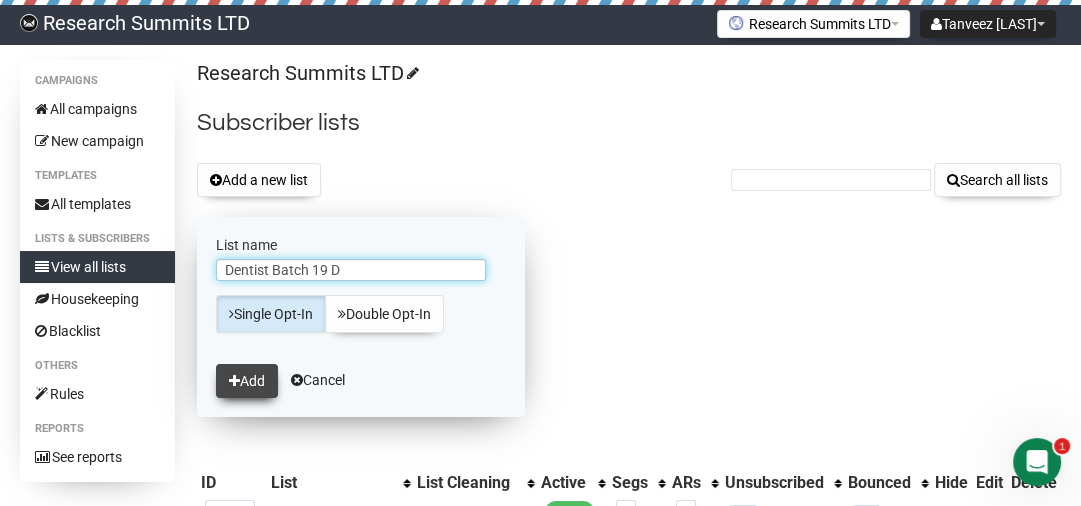 type on "Dentist Batch 19 D" 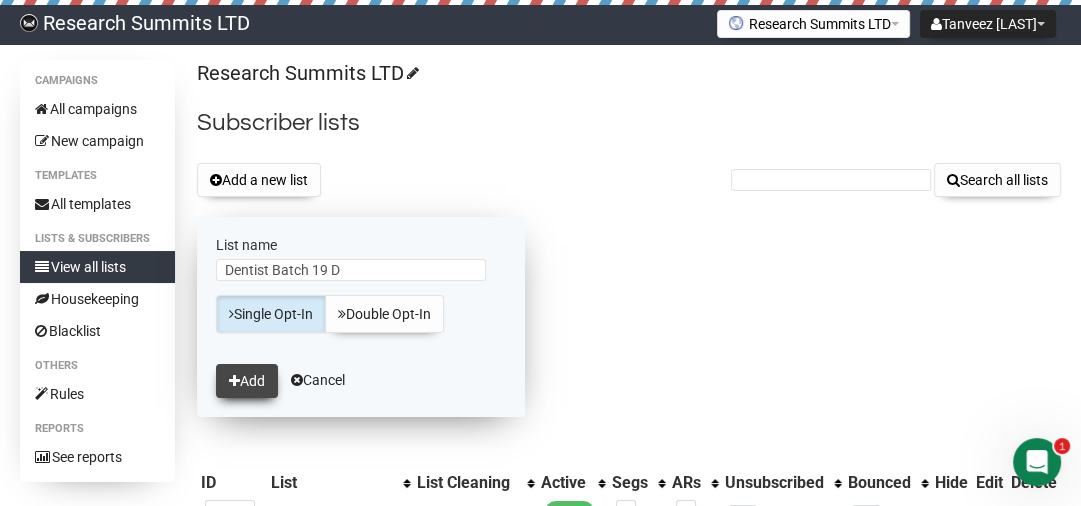 click on "Add" at bounding box center [247, 381] 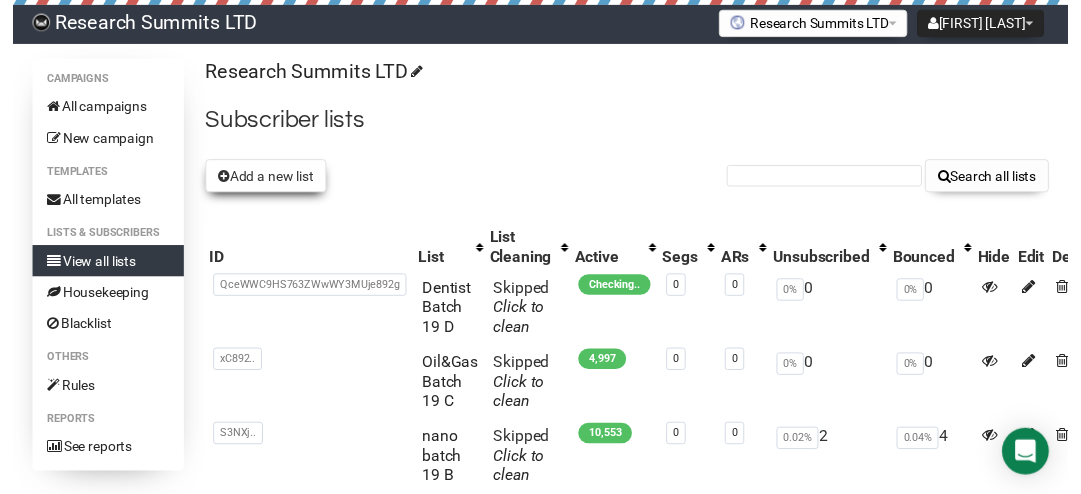 scroll, scrollTop: 0, scrollLeft: 0, axis: both 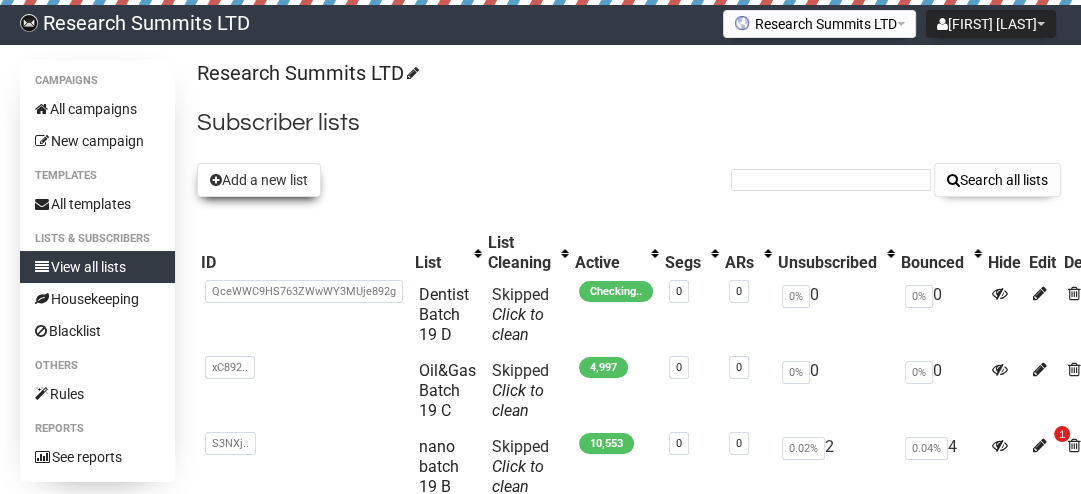 click on "Add a new list" at bounding box center (259, 180) 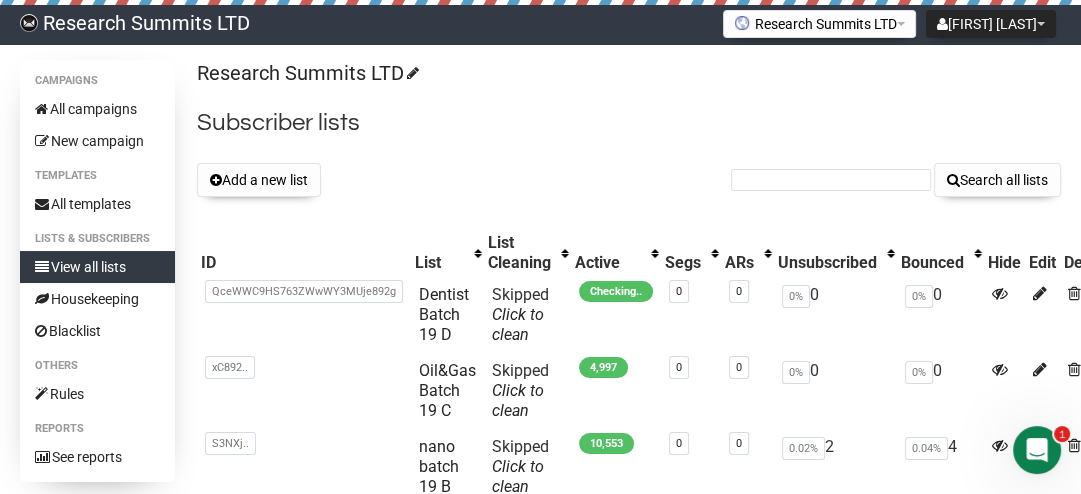scroll, scrollTop: 0, scrollLeft: 0, axis: both 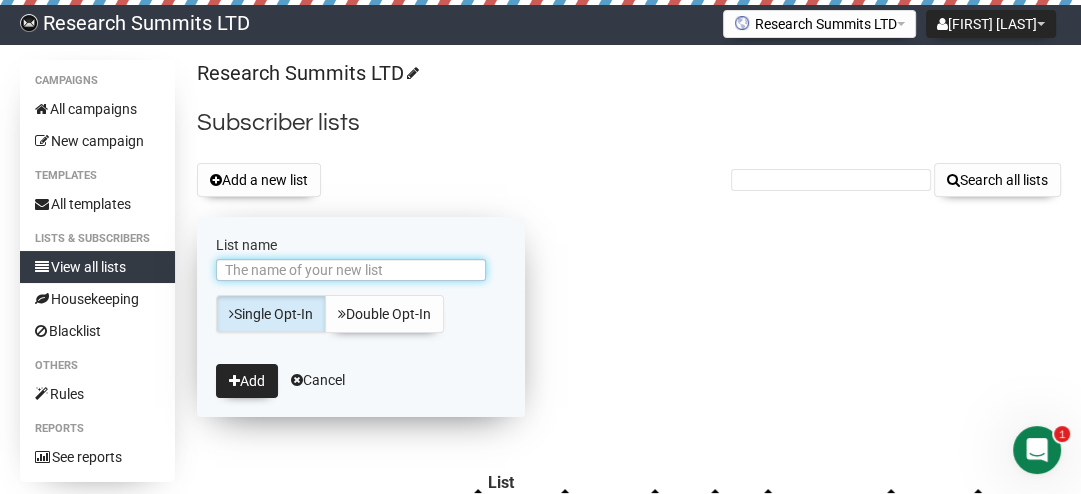 click on "List name" at bounding box center [351, 270] 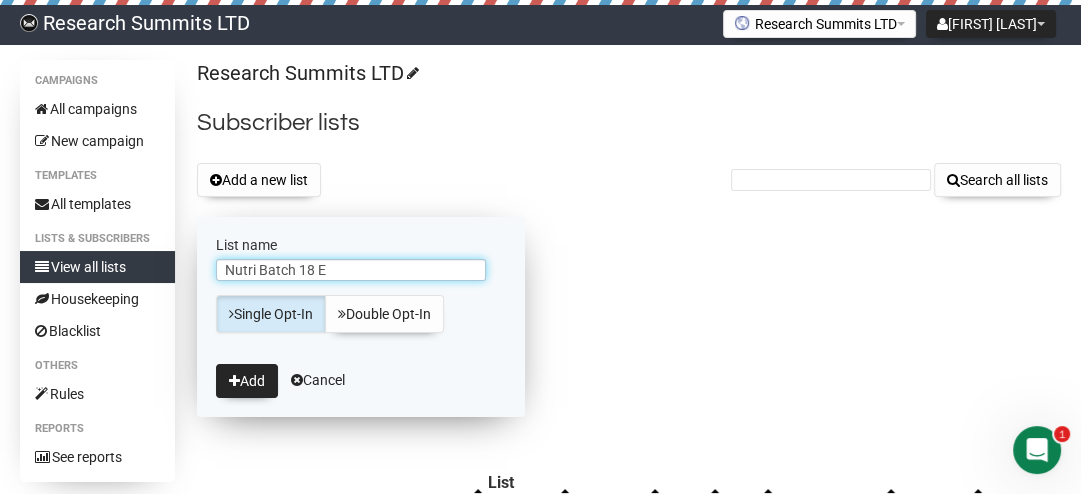 drag, startPoint x: 334, startPoint y: 273, endPoint x: 303, endPoint y: 268, distance: 31.400637 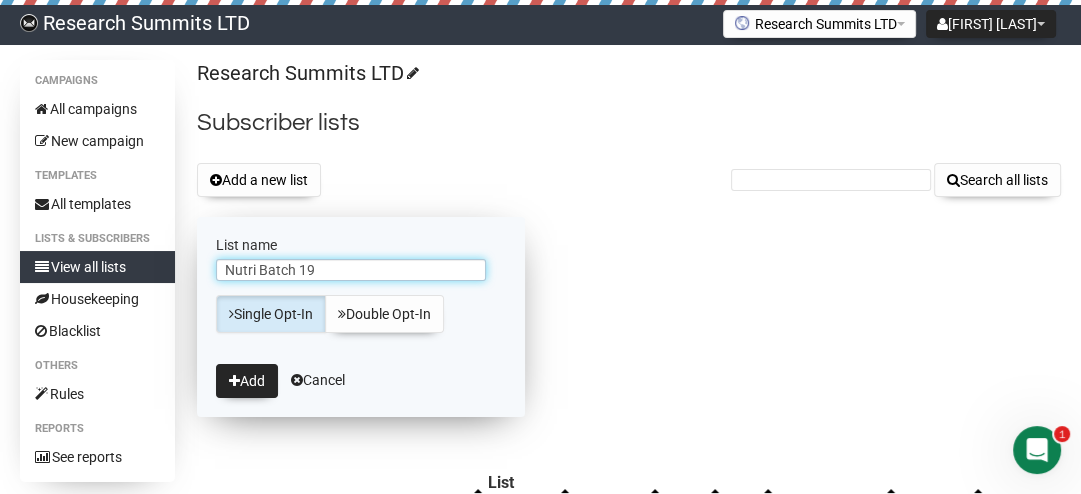 type on "Nutri Batch 19" 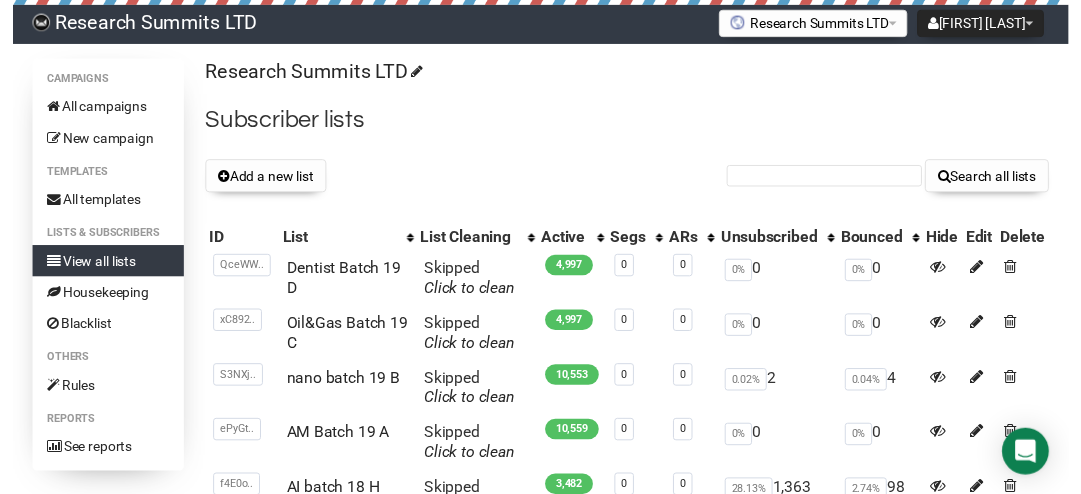 scroll, scrollTop: 0, scrollLeft: 0, axis: both 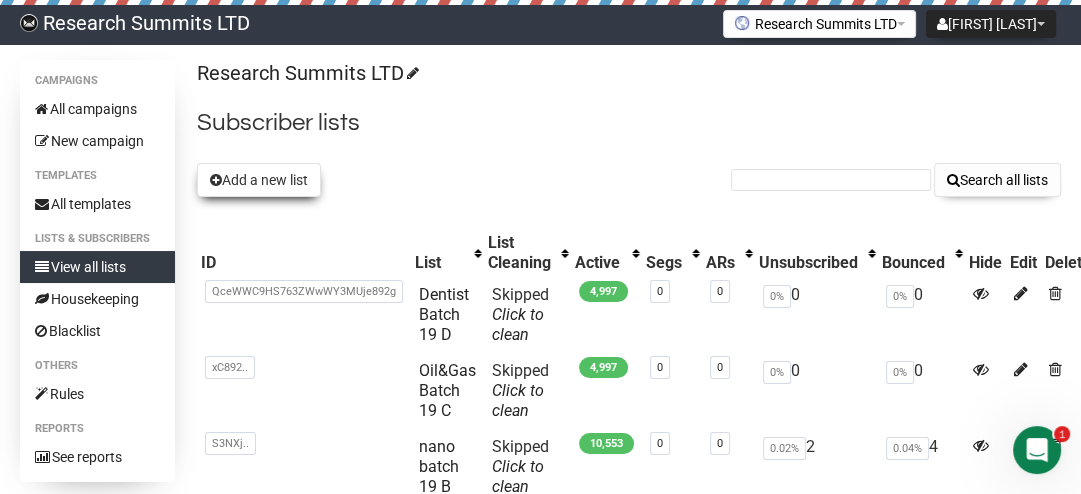 click on "Add a new list" at bounding box center (259, 180) 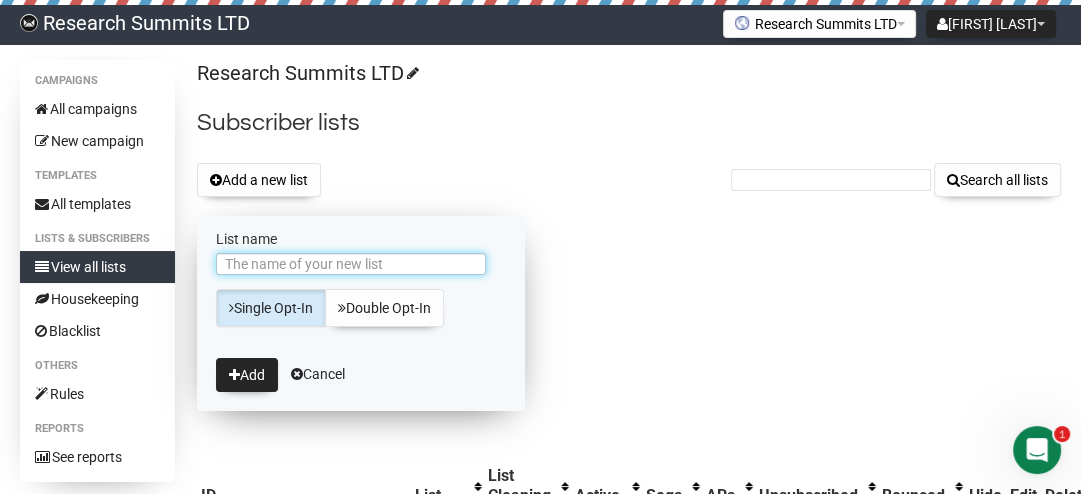 scroll, scrollTop: 0, scrollLeft: 0, axis: both 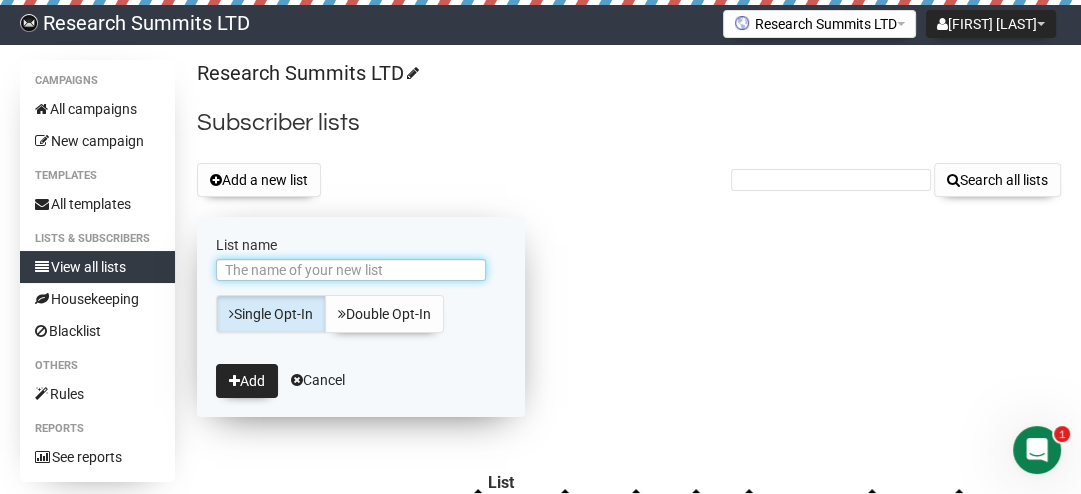 click on "List name" at bounding box center [351, 270] 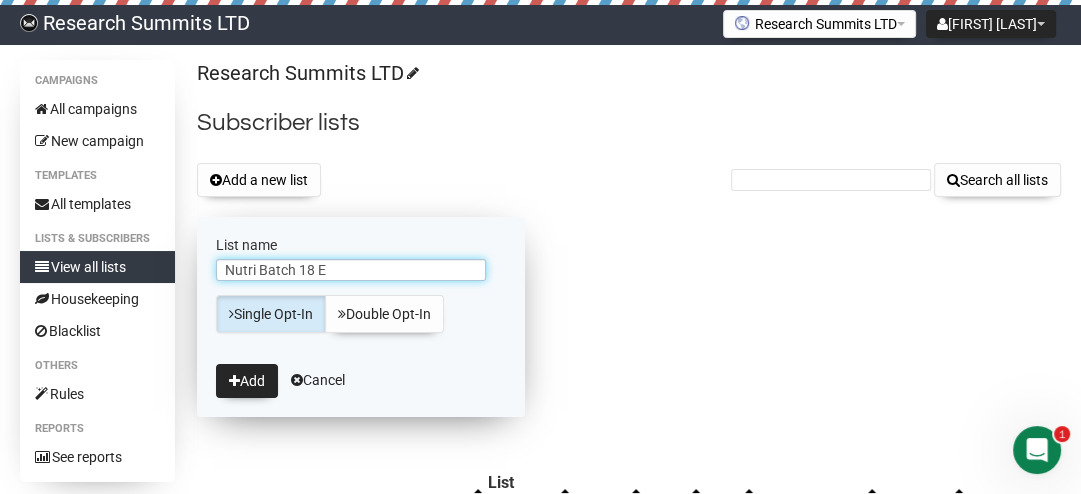 click on "Nutri Batch 18 E" at bounding box center (351, 270) 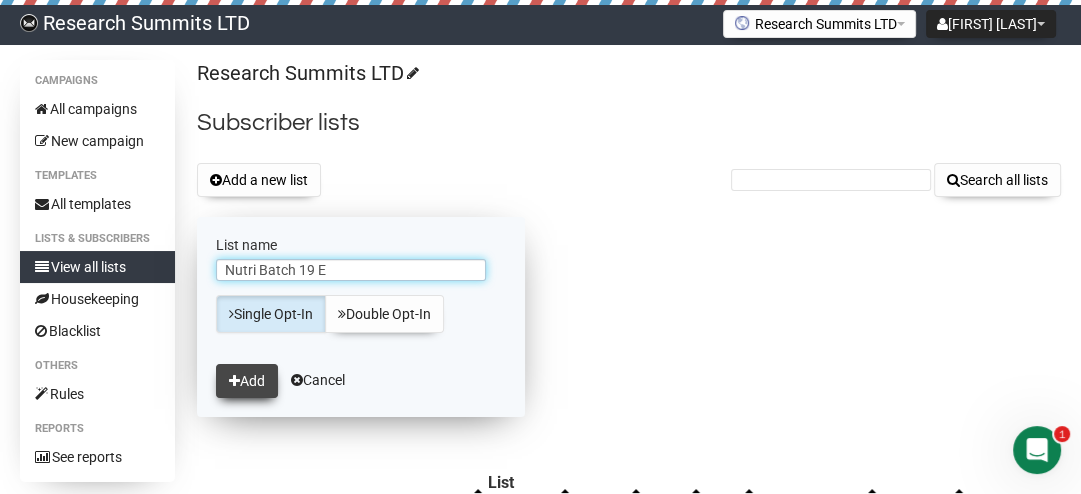 type on "Nutri Batch 19 E" 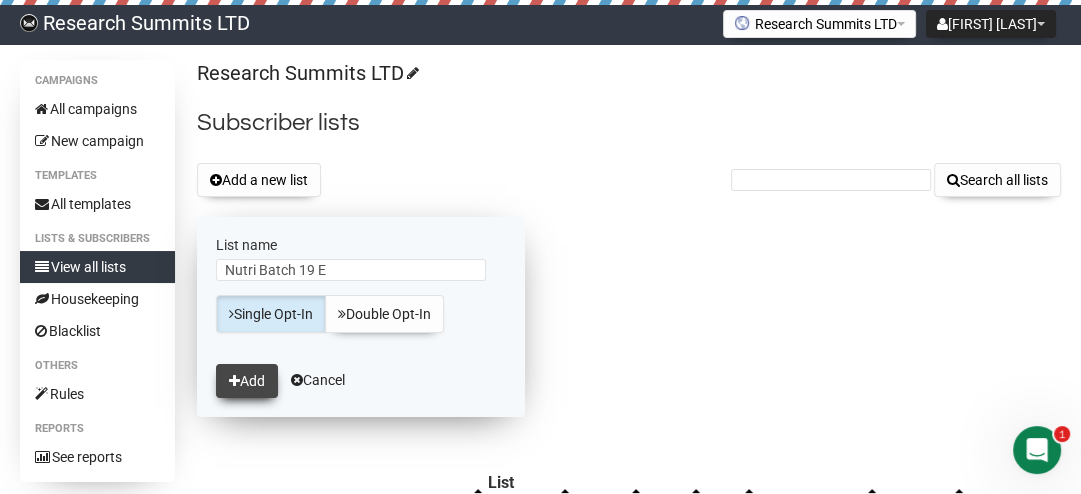 click on "Add" at bounding box center (247, 381) 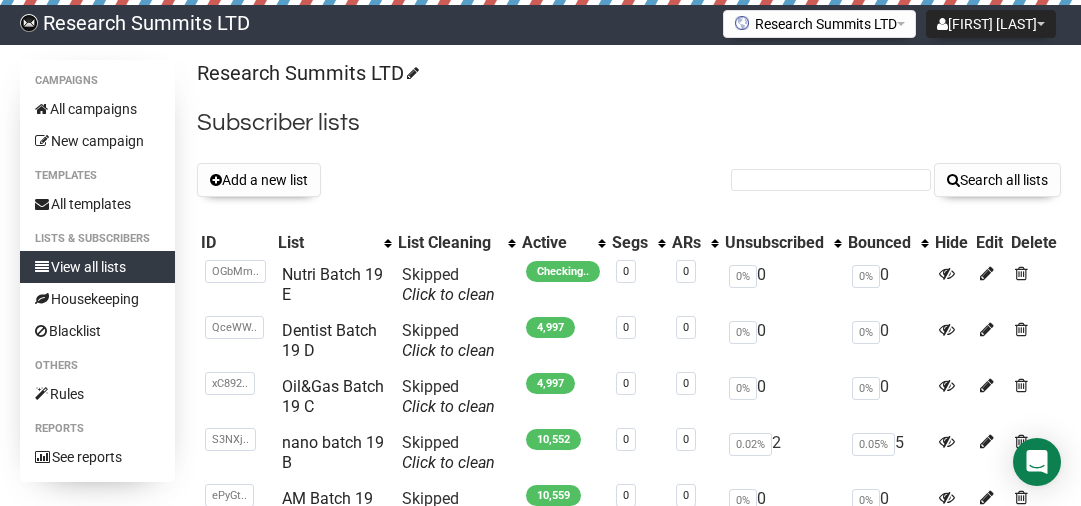 scroll, scrollTop: 0, scrollLeft: 0, axis: both 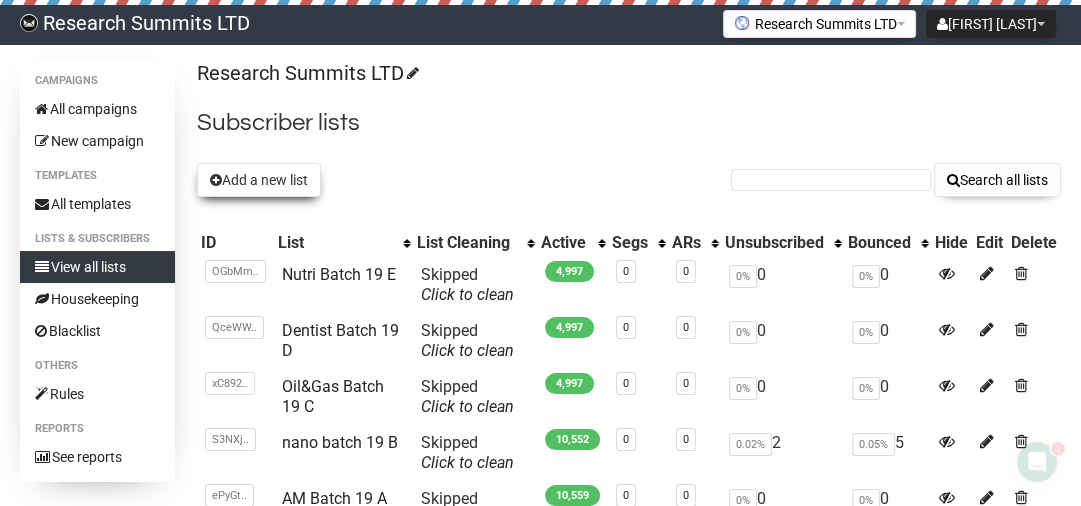 click on "Add a new list" at bounding box center [259, 180] 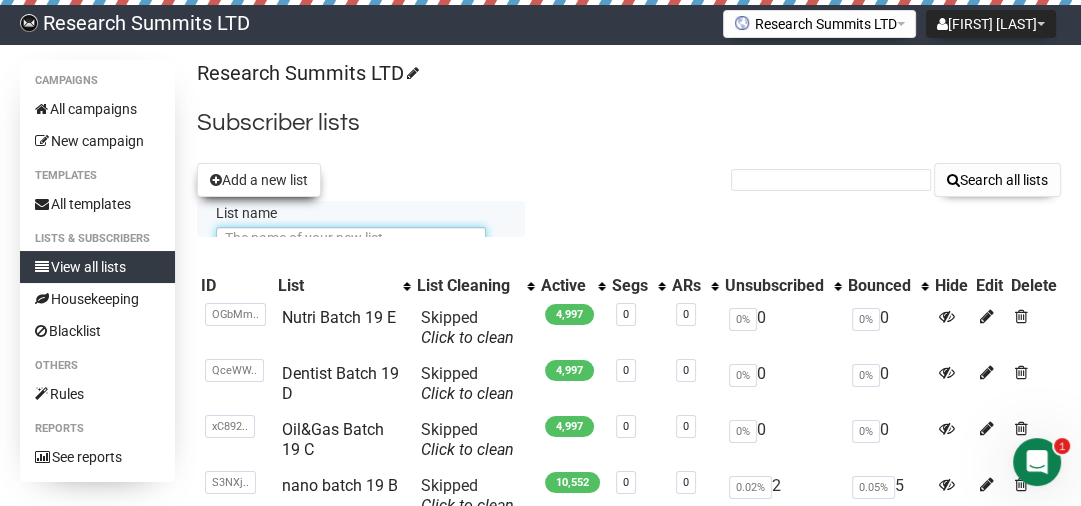 scroll, scrollTop: 0, scrollLeft: 0, axis: both 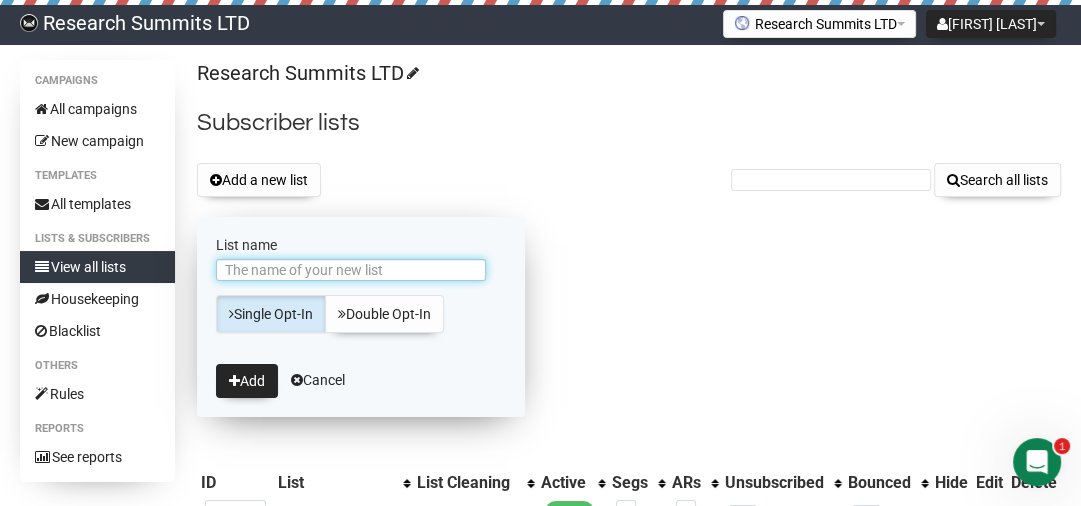 click on "List name" at bounding box center [351, 270] 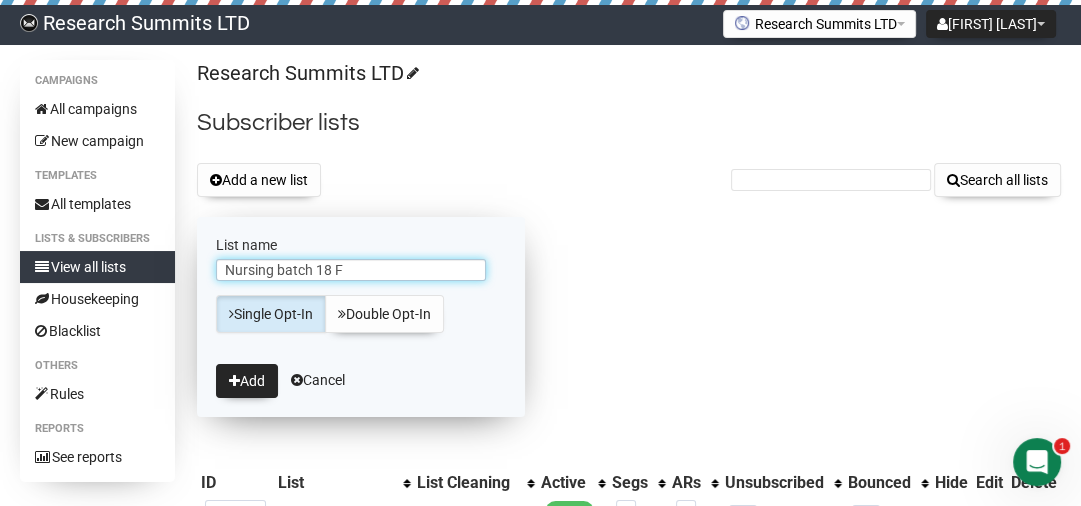click on "Nursing batch 18 F" at bounding box center (351, 270) 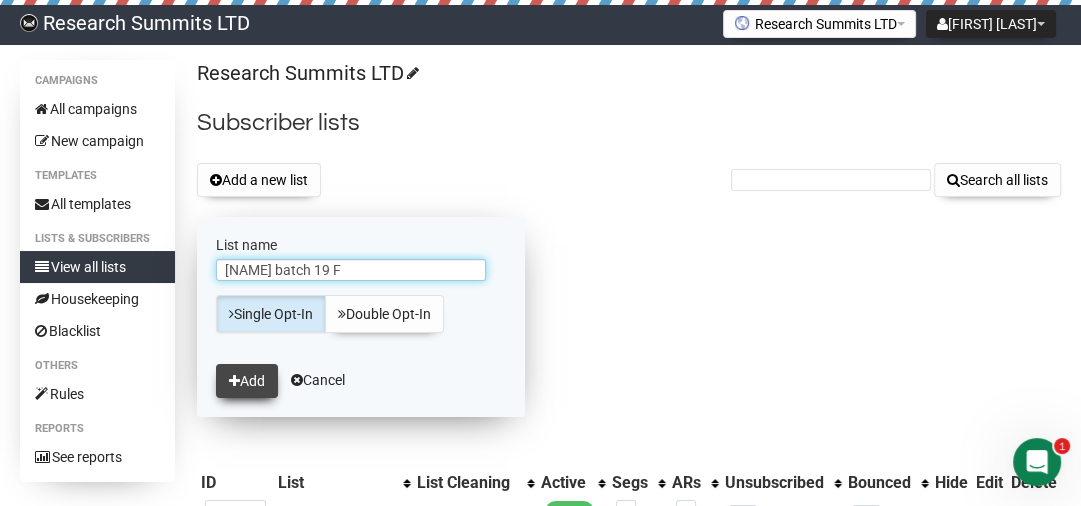 type on "Nursing batch 19 F" 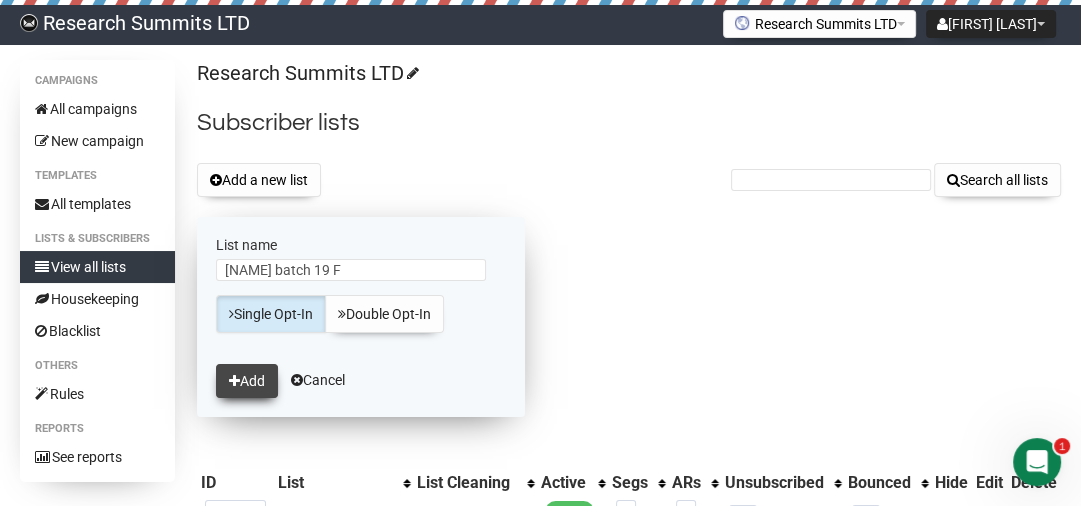 click on "Add" at bounding box center [247, 381] 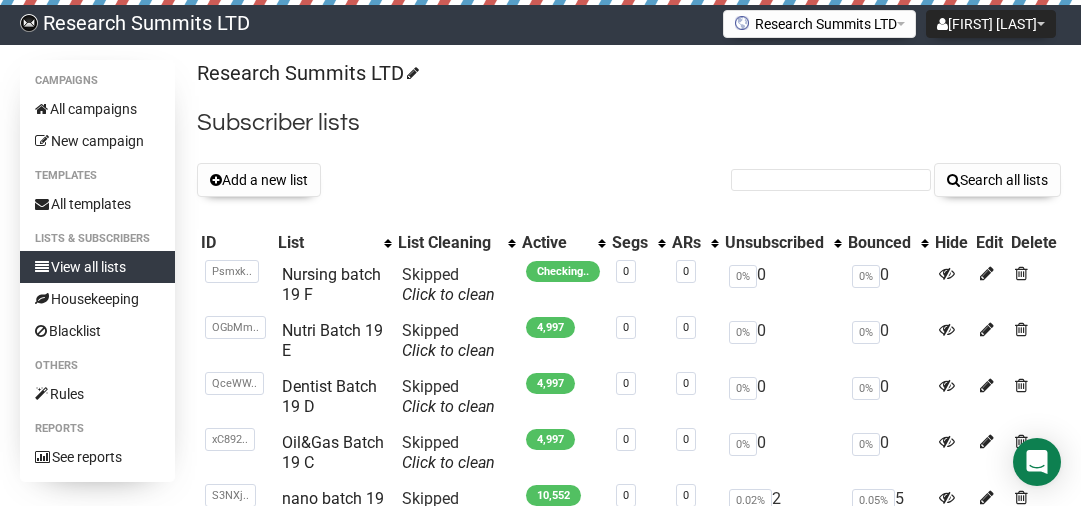 scroll, scrollTop: 0, scrollLeft: 0, axis: both 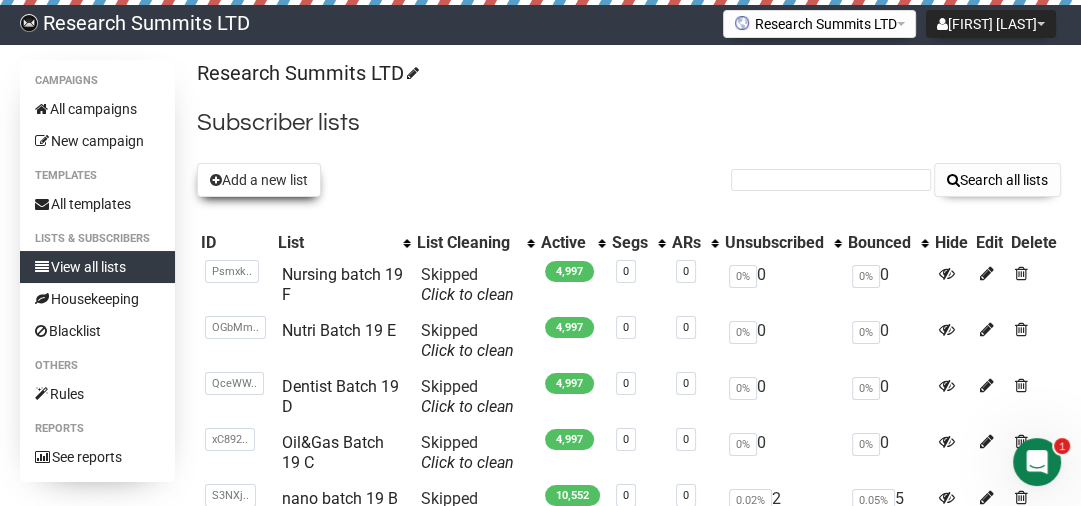 click on "Add a new list" at bounding box center [259, 180] 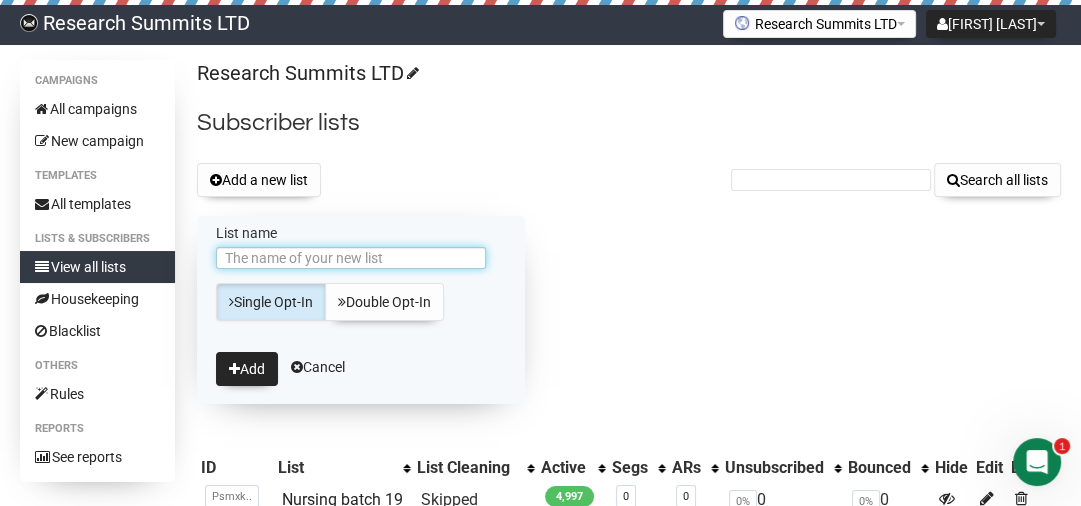 scroll, scrollTop: 0, scrollLeft: 0, axis: both 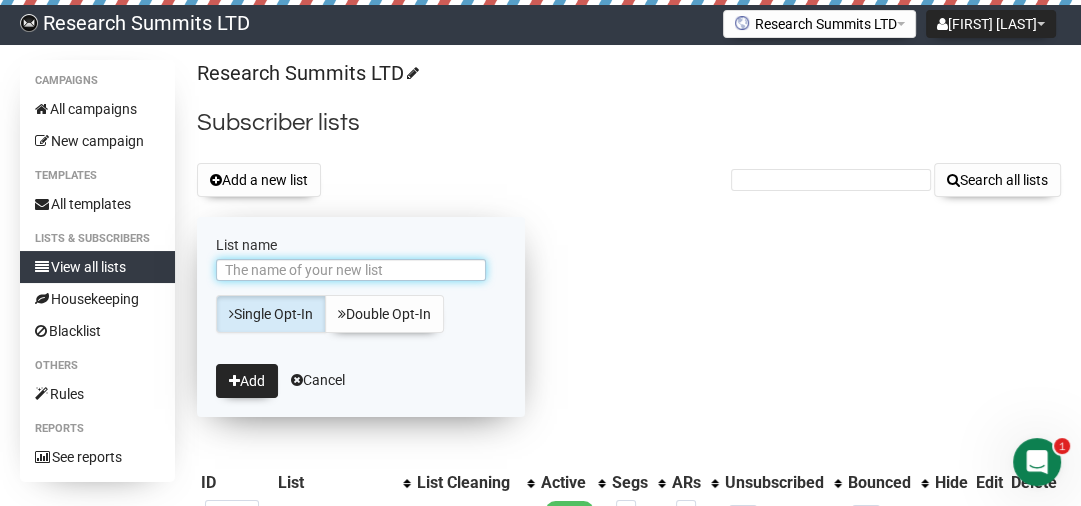 click on "List name" at bounding box center [351, 270] 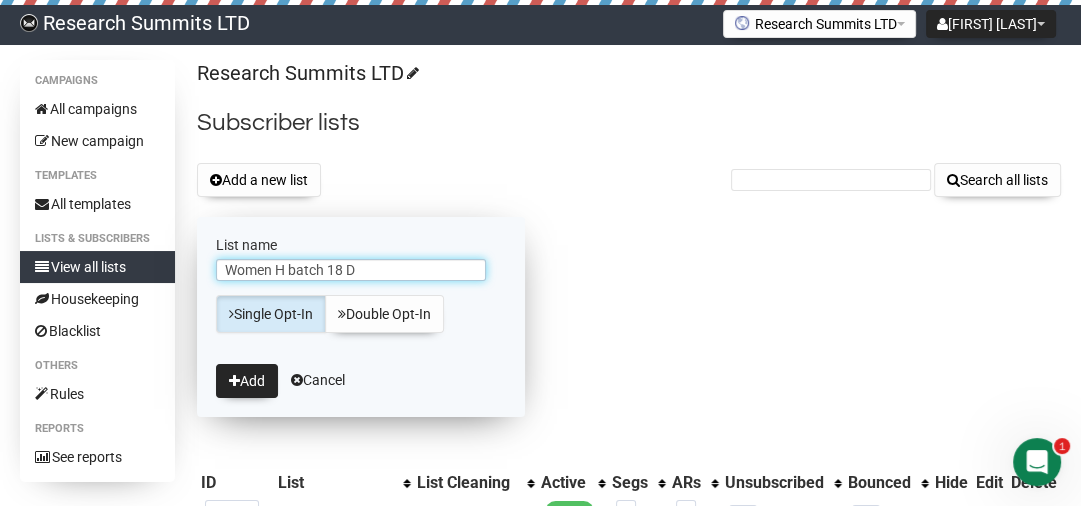 drag, startPoint x: 360, startPoint y: 268, endPoint x: 332, endPoint y: 265, distance: 28.160255 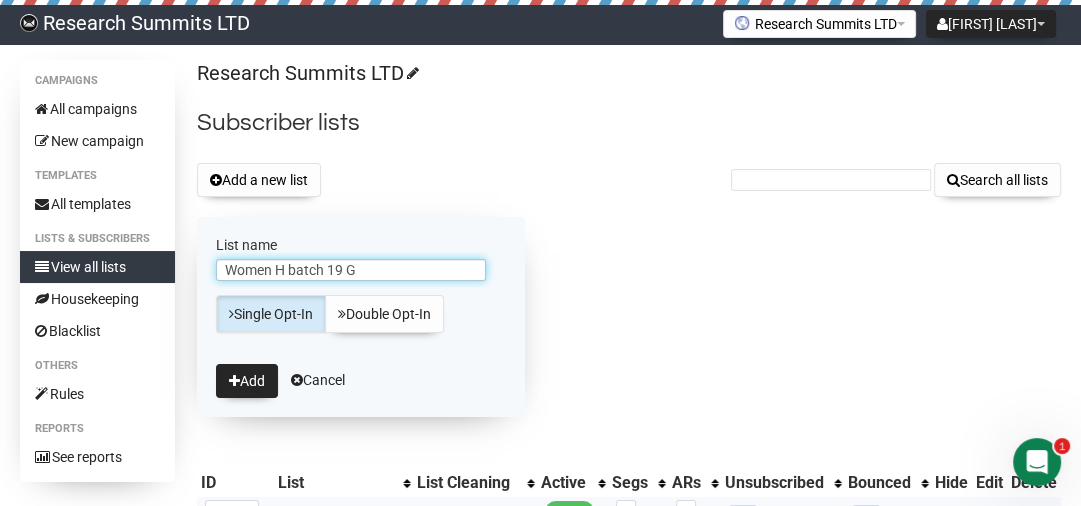 type on "Women H batch 19 G" 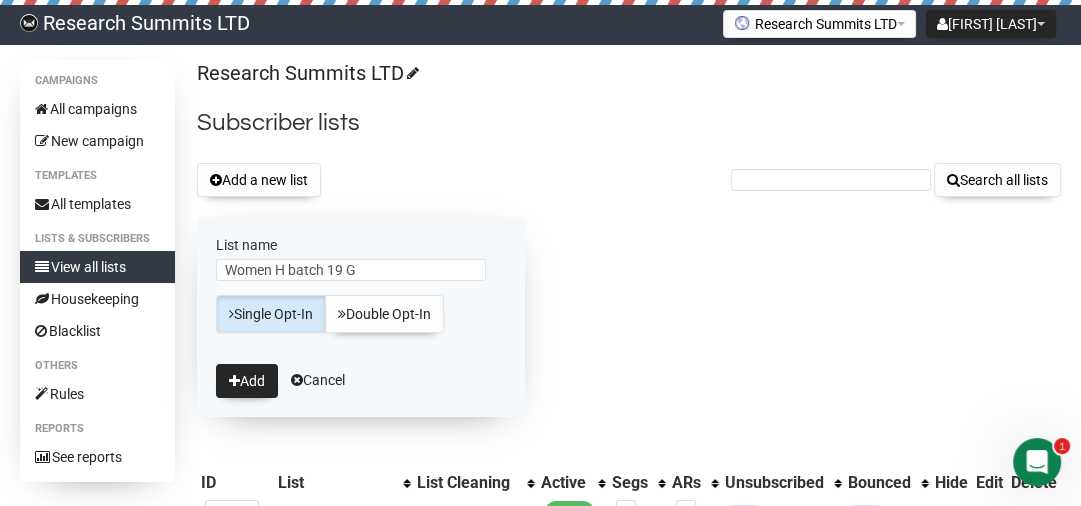 click on "Research Summits LTD
Subscriber lists
Add a new list
Search all lists
List name
Women H batch 19 G
Single Opt-In
Double Opt-In
Add
Cancel
ID
List
List Cleaning
Active
Segs
ARs
Unsubscribed
Bounced
Hide
Edit
Delete
Psmxk.. PsmxkdzFp892BrrdLP1RLfeg
Nursing batch 19 F Skipped
You can be flagged for  spam !
. 0 0" at bounding box center [629, 598] 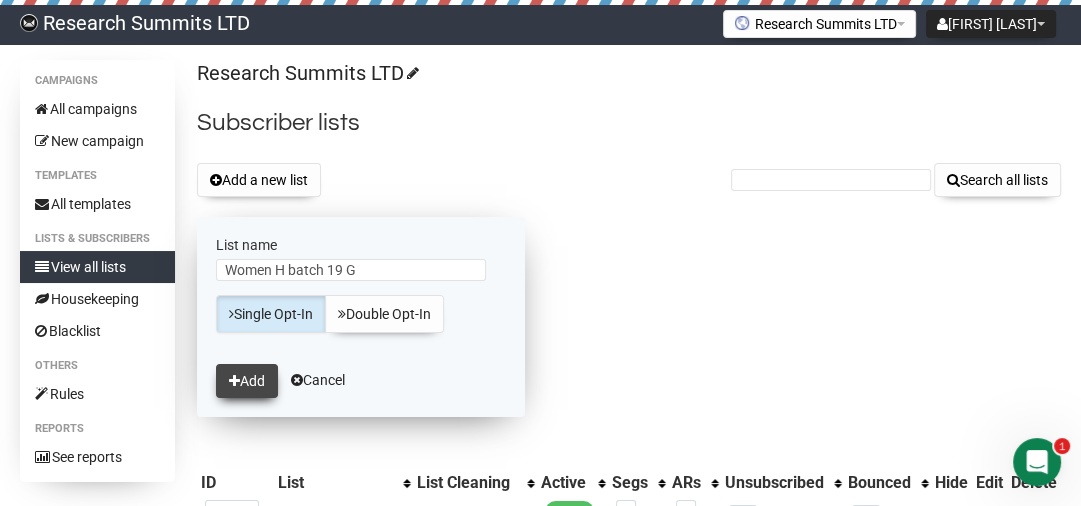 click at bounding box center [234, 381] 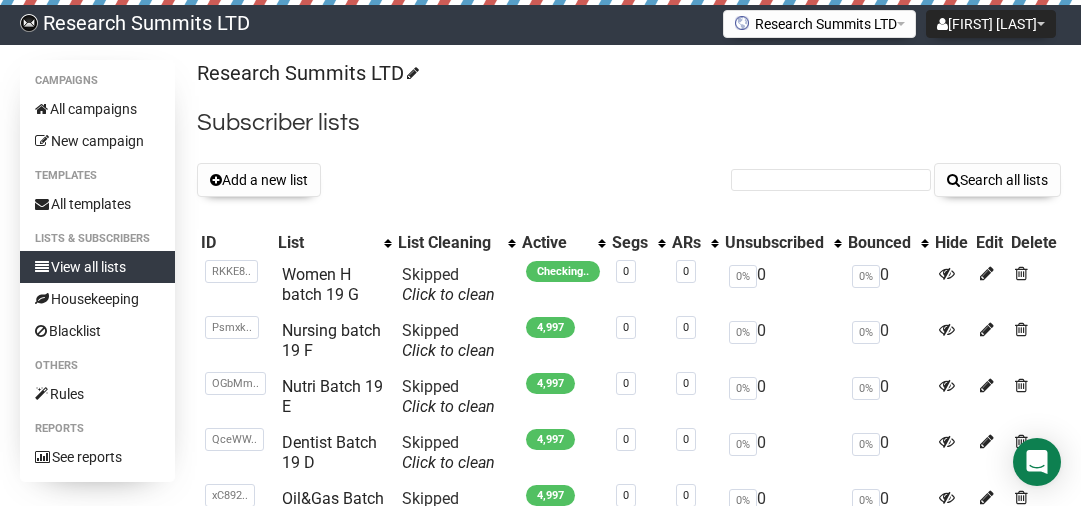 scroll, scrollTop: 0, scrollLeft: 0, axis: both 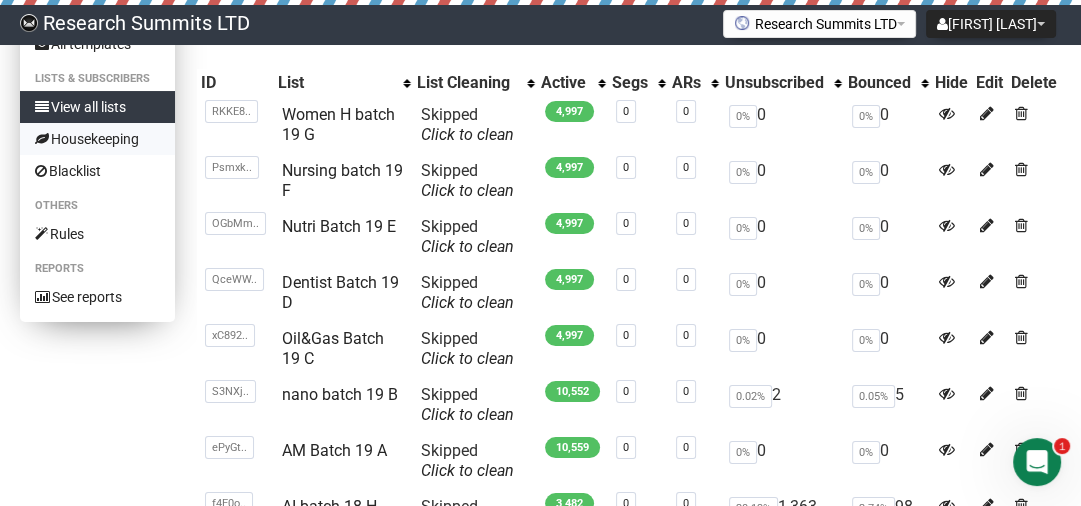click on "Housekeeping" at bounding box center [97, 139] 